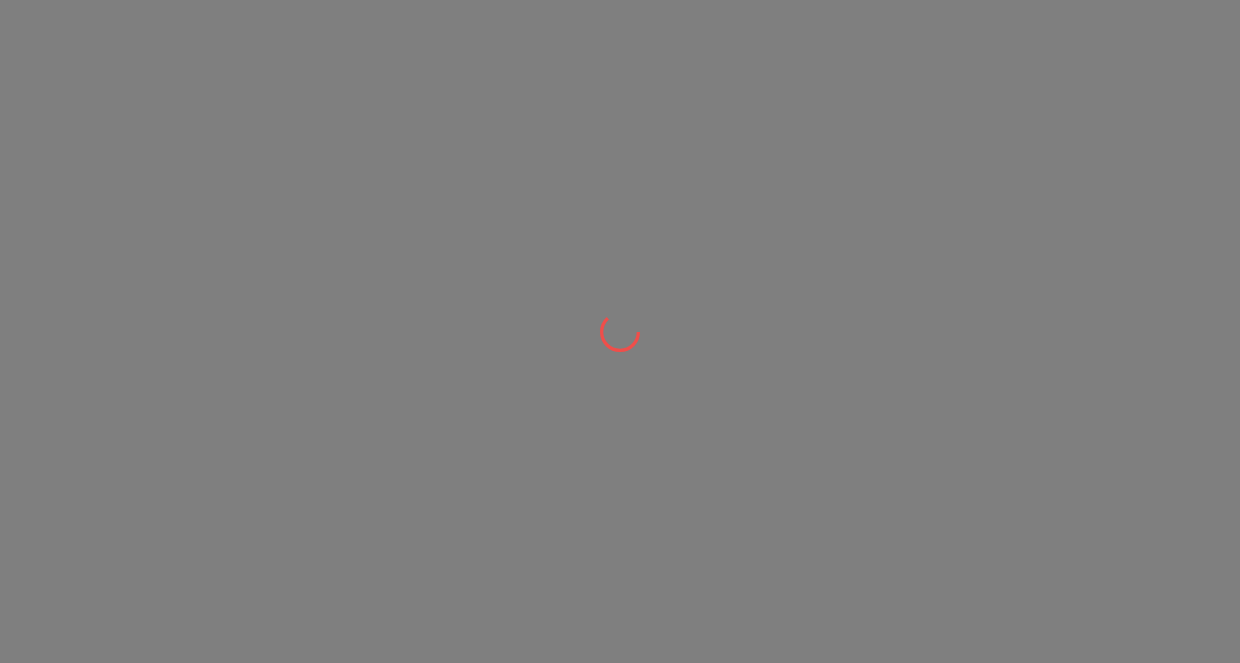 scroll, scrollTop: 0, scrollLeft: 0, axis: both 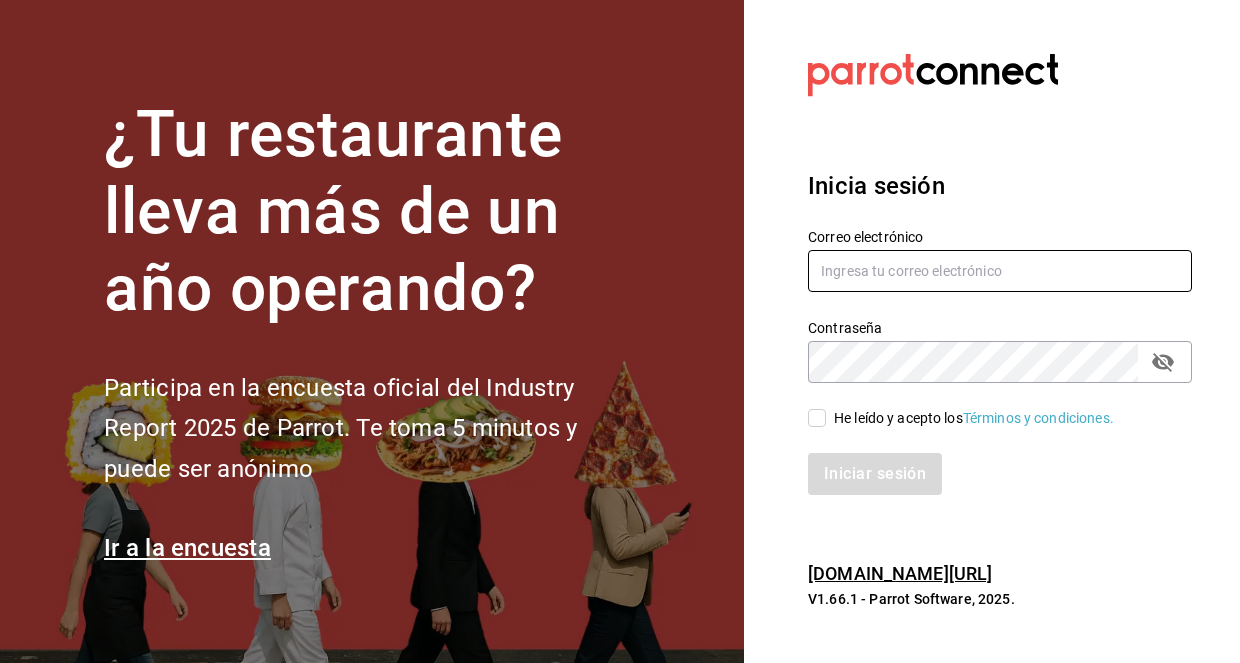 type on "[EMAIL_ADDRESS][DOMAIN_NAME]" 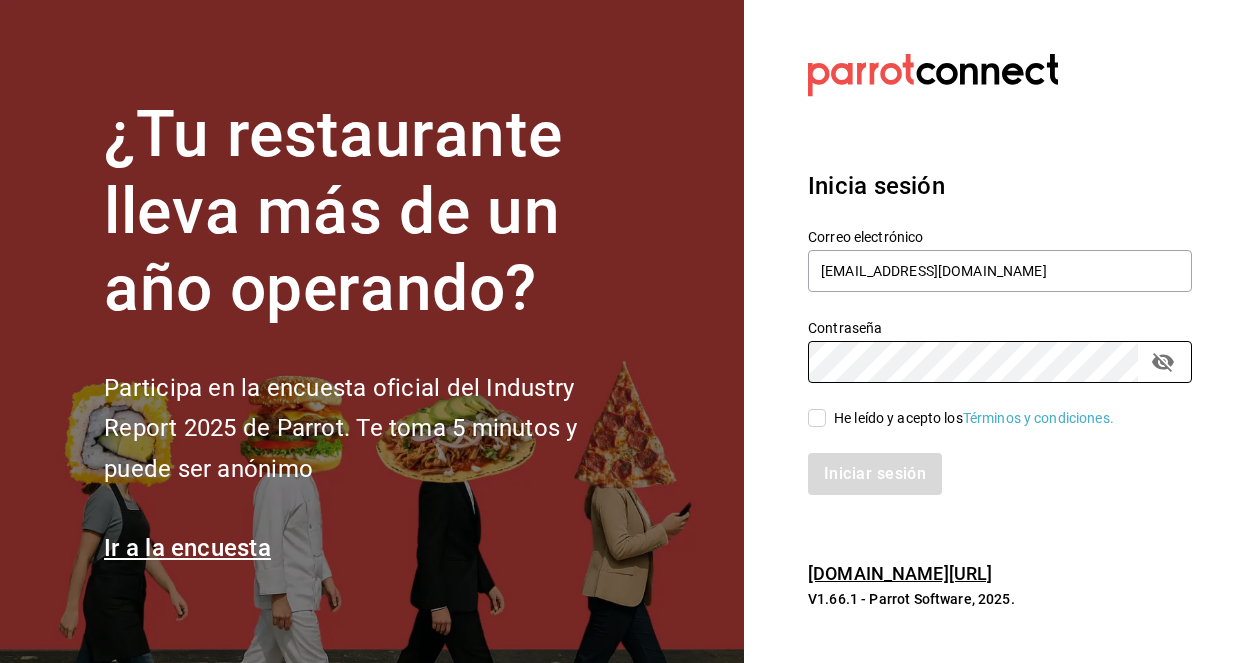 click on "He leído y acepto los  Términos y condiciones." at bounding box center [970, 418] 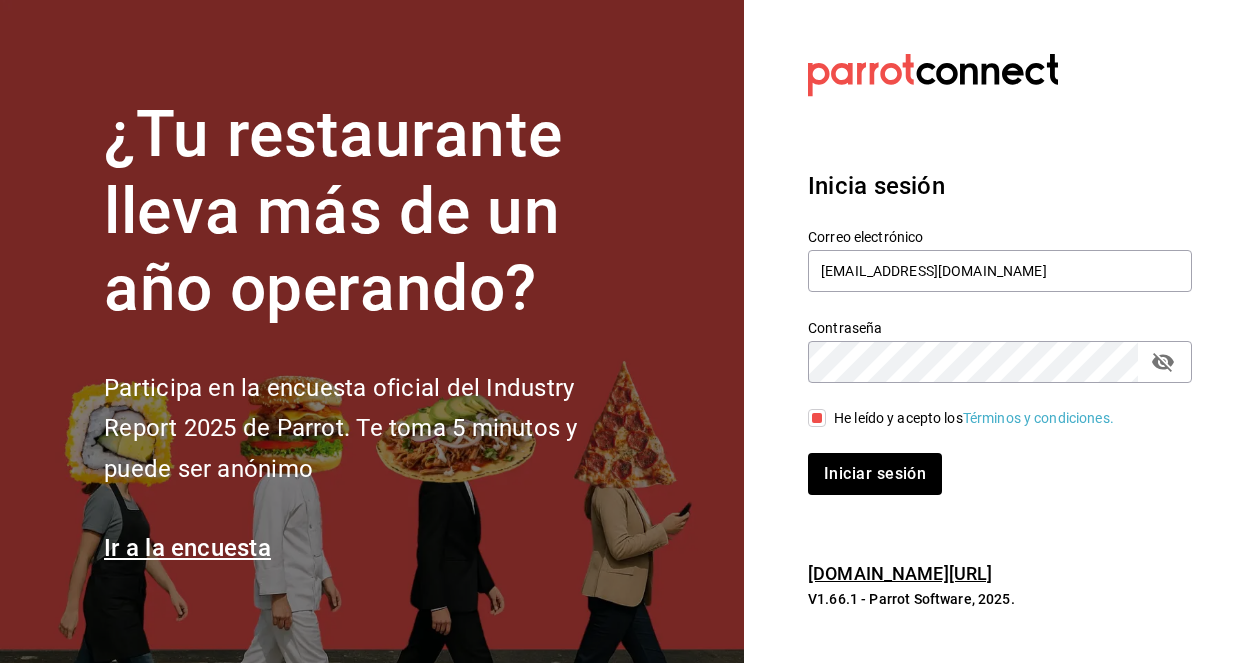 click on "Inicia sesión Correo electrónico [EMAIL_ADDRESS][DOMAIN_NAME] Contraseña Contraseña He leído y acepto los  Términos y condiciones. Iniciar sesión" at bounding box center [1000, 331] 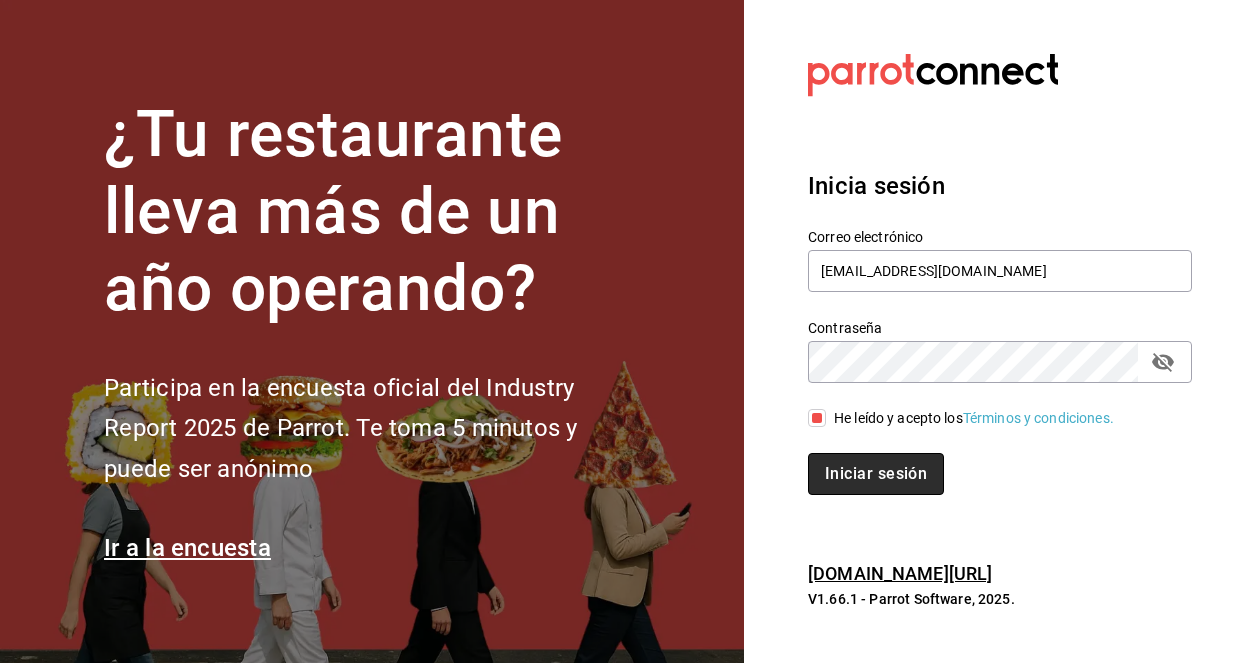 click on "Iniciar sesión" at bounding box center (876, 474) 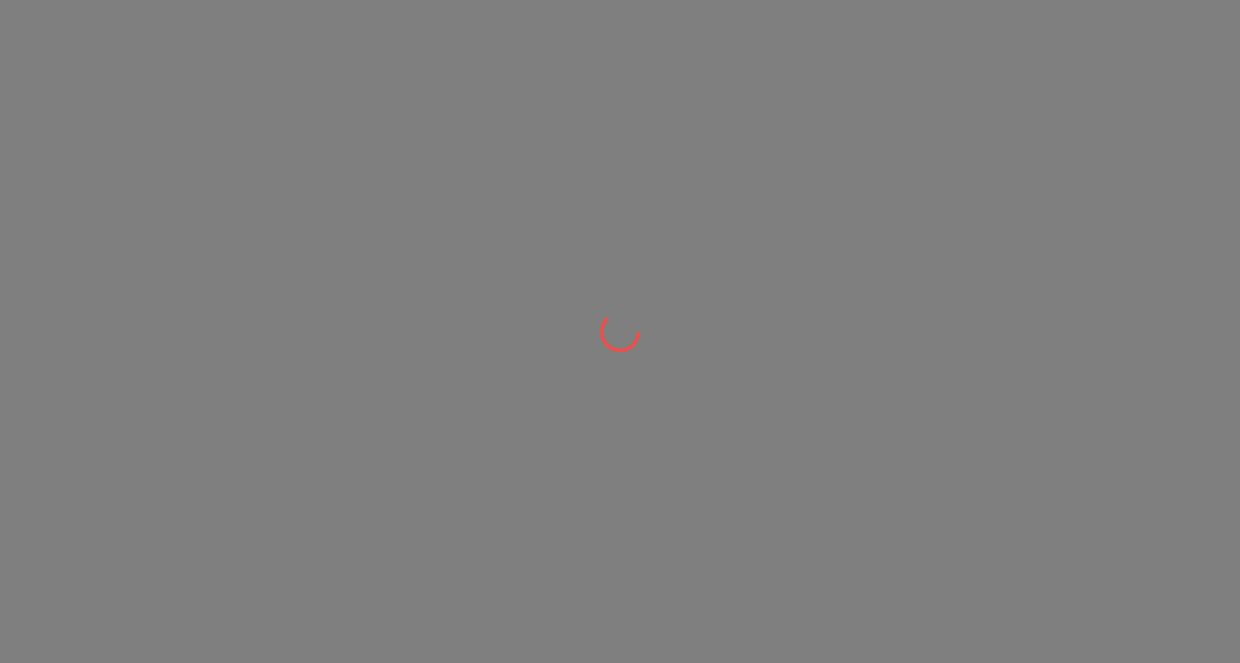 scroll, scrollTop: 0, scrollLeft: 0, axis: both 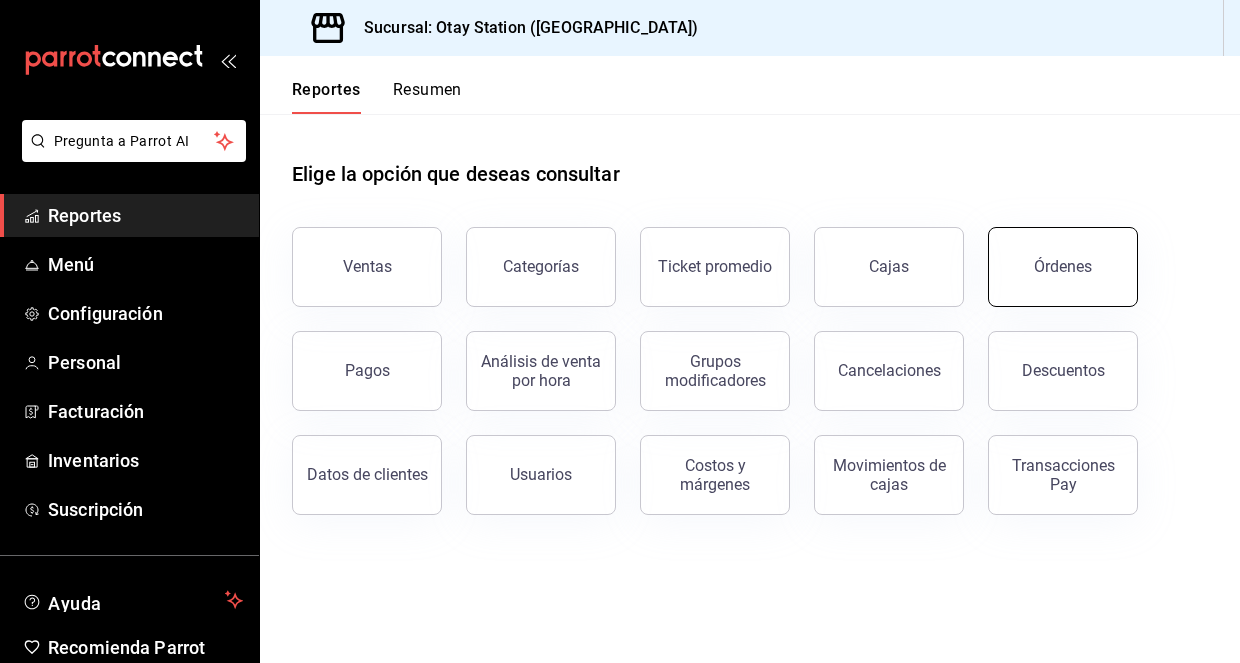 click on "Órdenes" at bounding box center (1063, 266) 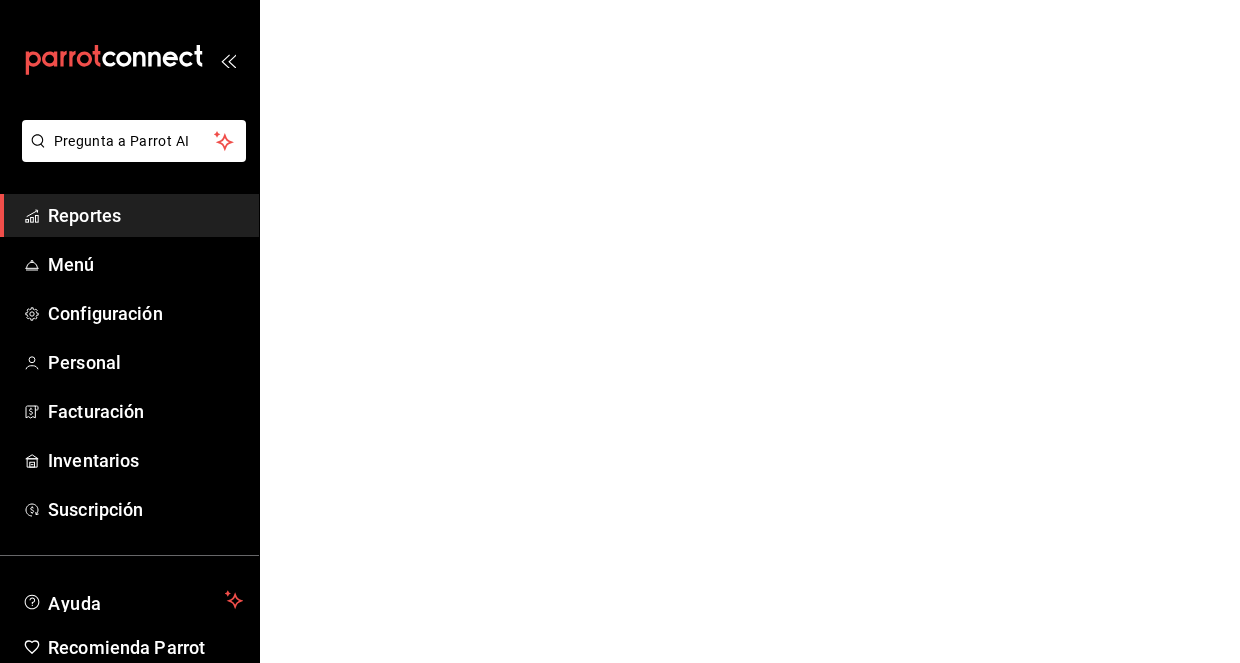 click on "Pregunta a Parrot AI Reportes   Menú   Configuración   Personal   Facturación   Inventarios   Suscripción   Ayuda Recomienda Parrot   [PERSON_NAME]   Sugerir nueva función   Pregunta a Parrot AI Reportes   Menú   Configuración   Personal   Facturación   Inventarios   Suscripción   Ayuda Recomienda Parrot   [PERSON_NAME]   Sugerir nueva función   Visitar centro de ayuda [PHONE_NUMBER] [EMAIL_ADDRESS][DOMAIN_NAME] Visitar centro de ayuda [PHONE_NUMBER] [EMAIL_ADDRESS][DOMAIN_NAME]" at bounding box center (620, 0) 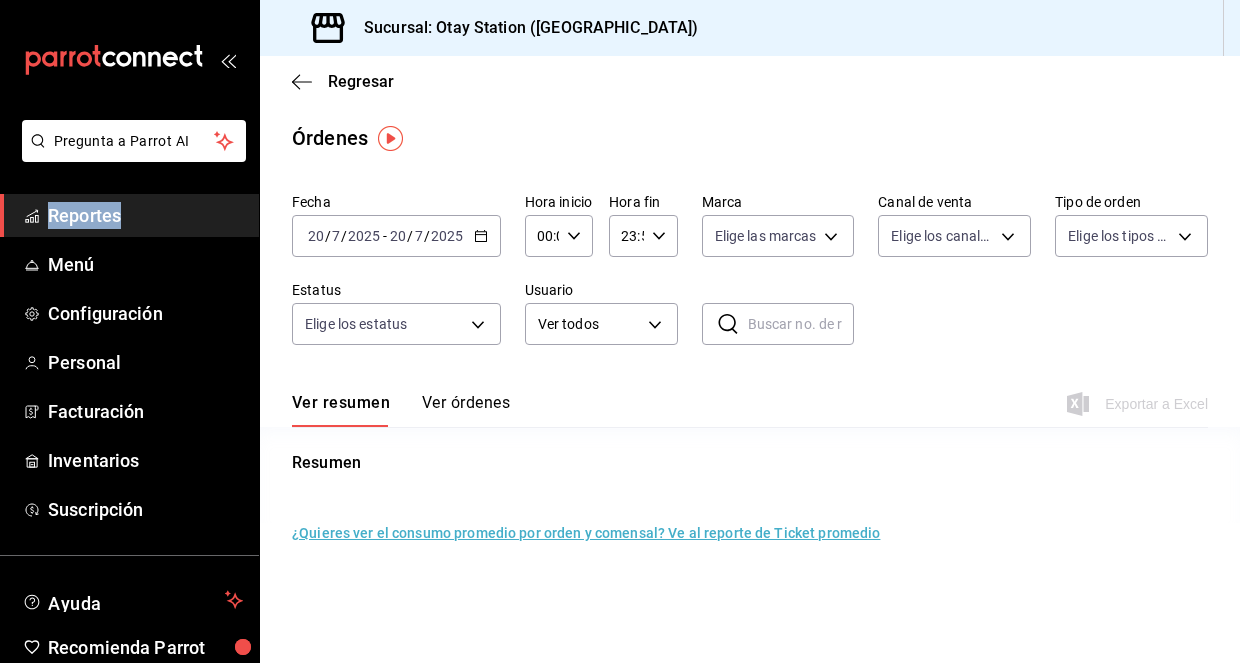 click 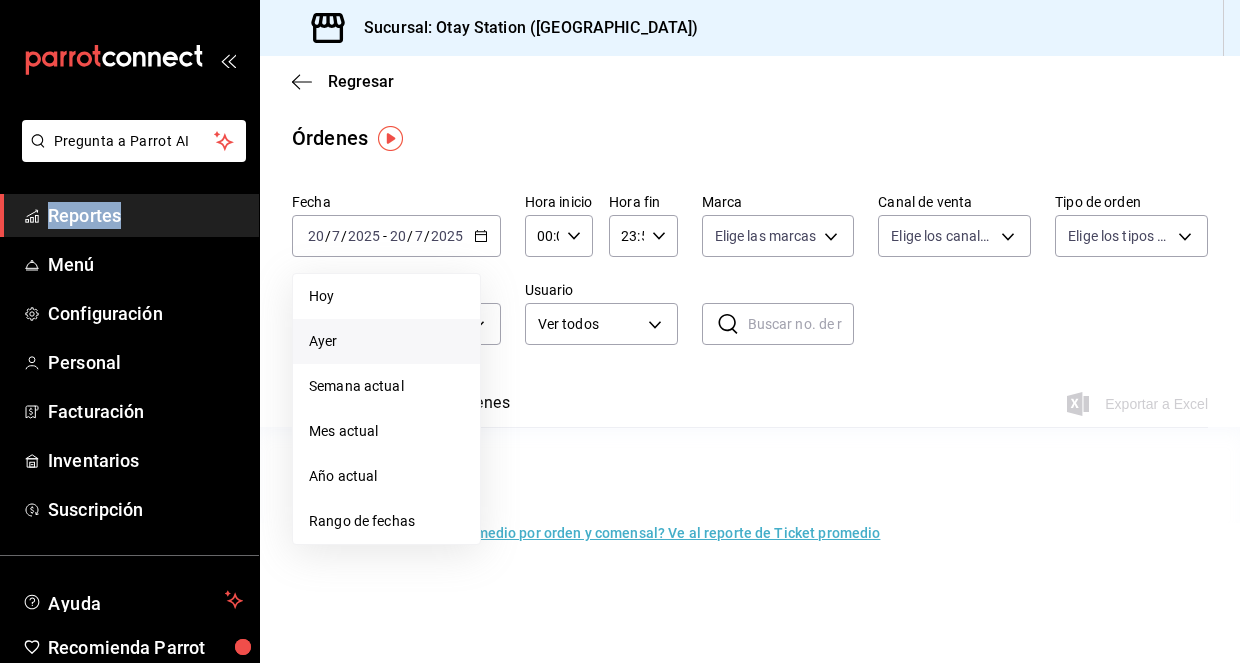 click on "Ayer" at bounding box center (386, 341) 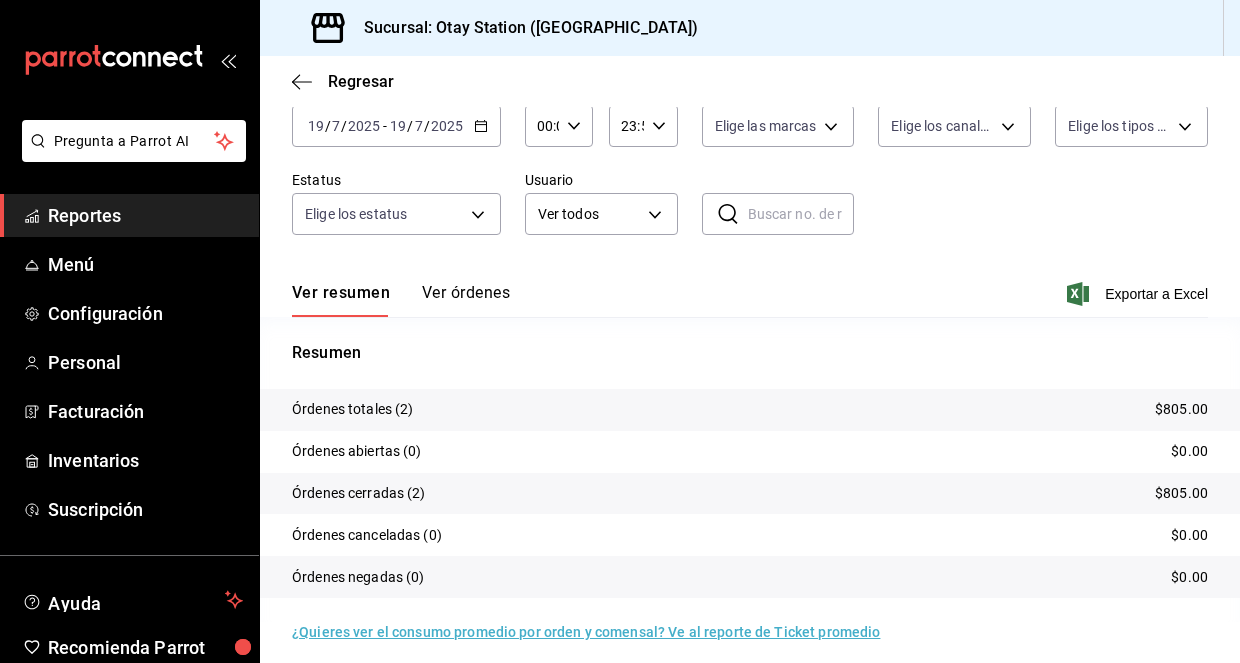 scroll, scrollTop: 108, scrollLeft: 0, axis: vertical 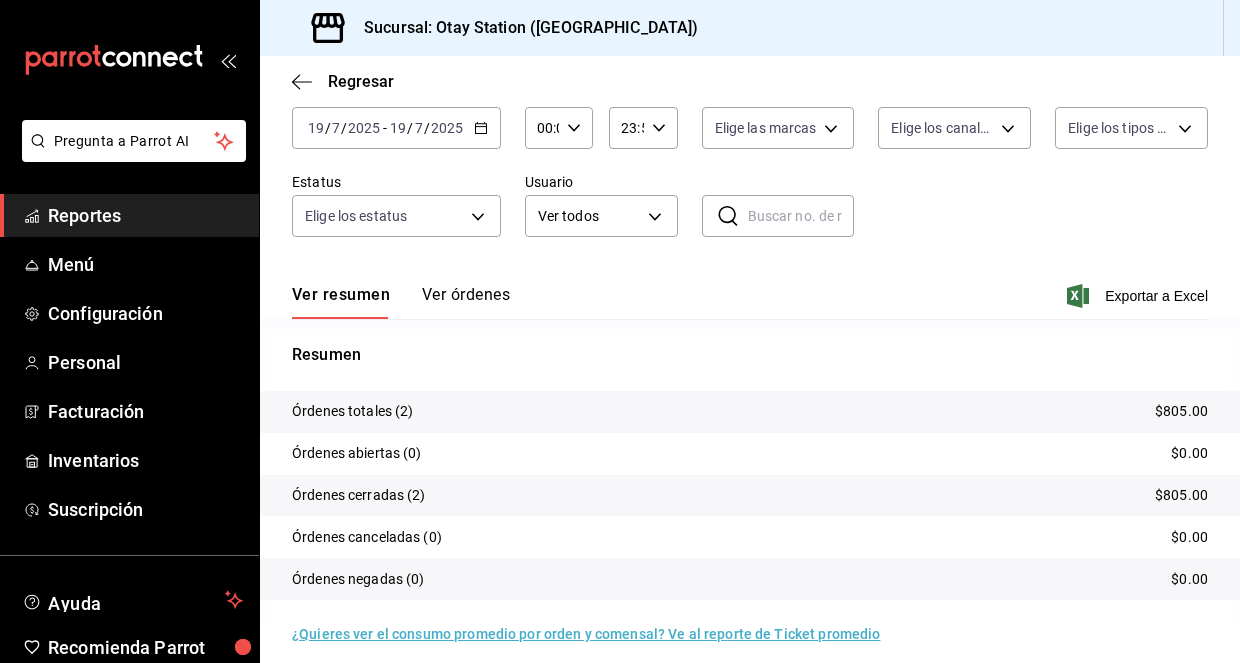 click on "Ver órdenes" at bounding box center [466, 302] 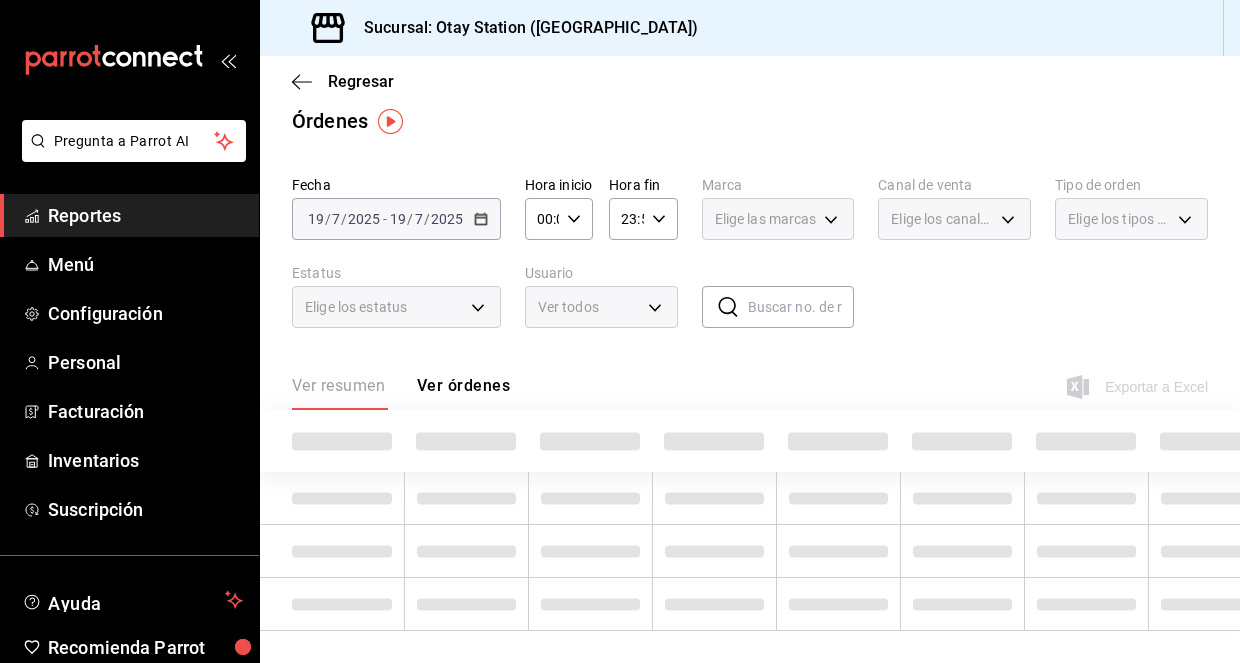 click on "Elige los estatus" at bounding box center [396, 307] 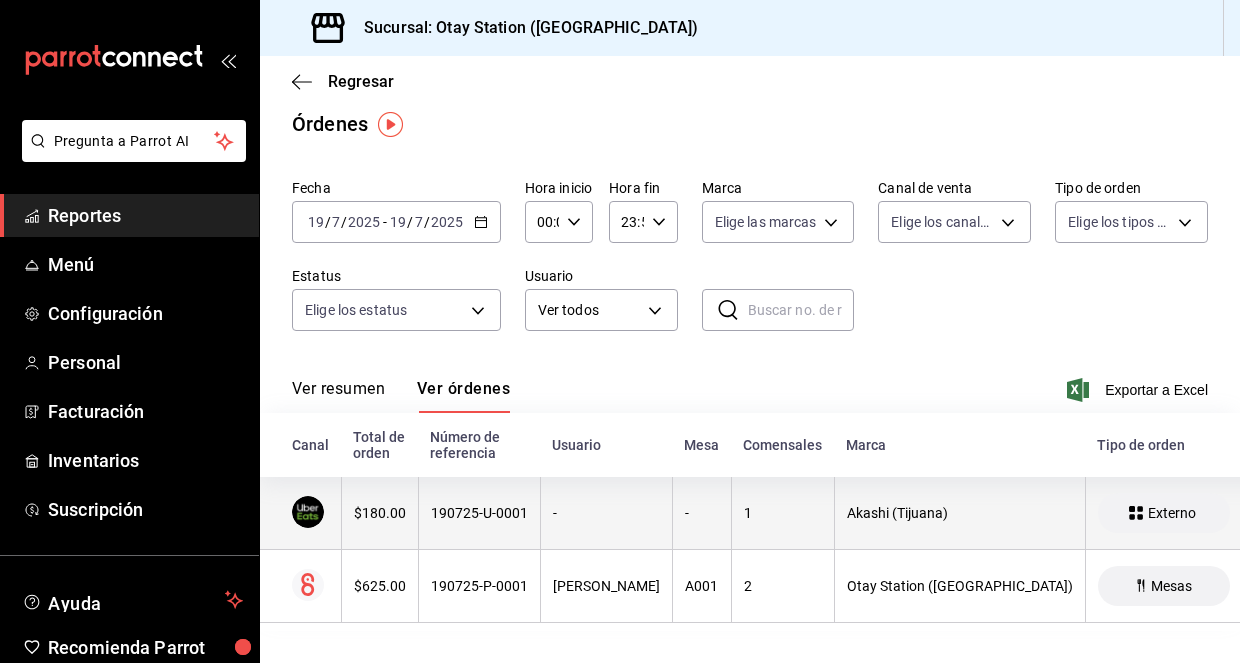 scroll, scrollTop: 14, scrollLeft: 0, axis: vertical 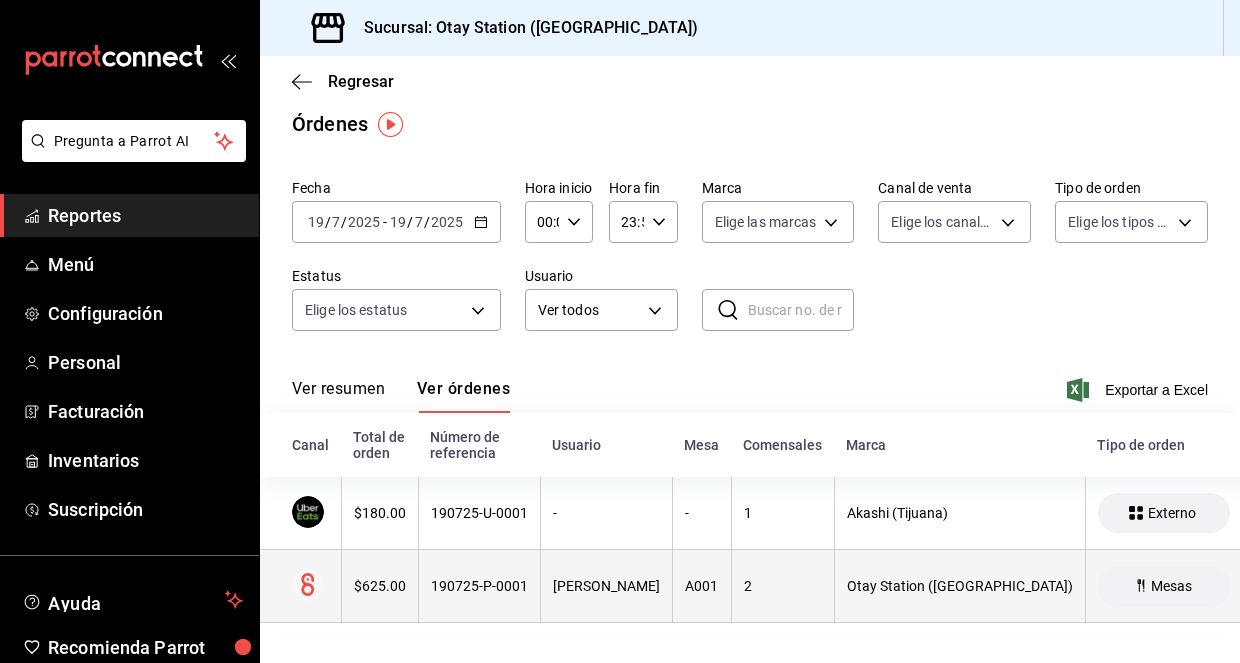 click on "$625.00" at bounding box center (380, 586) 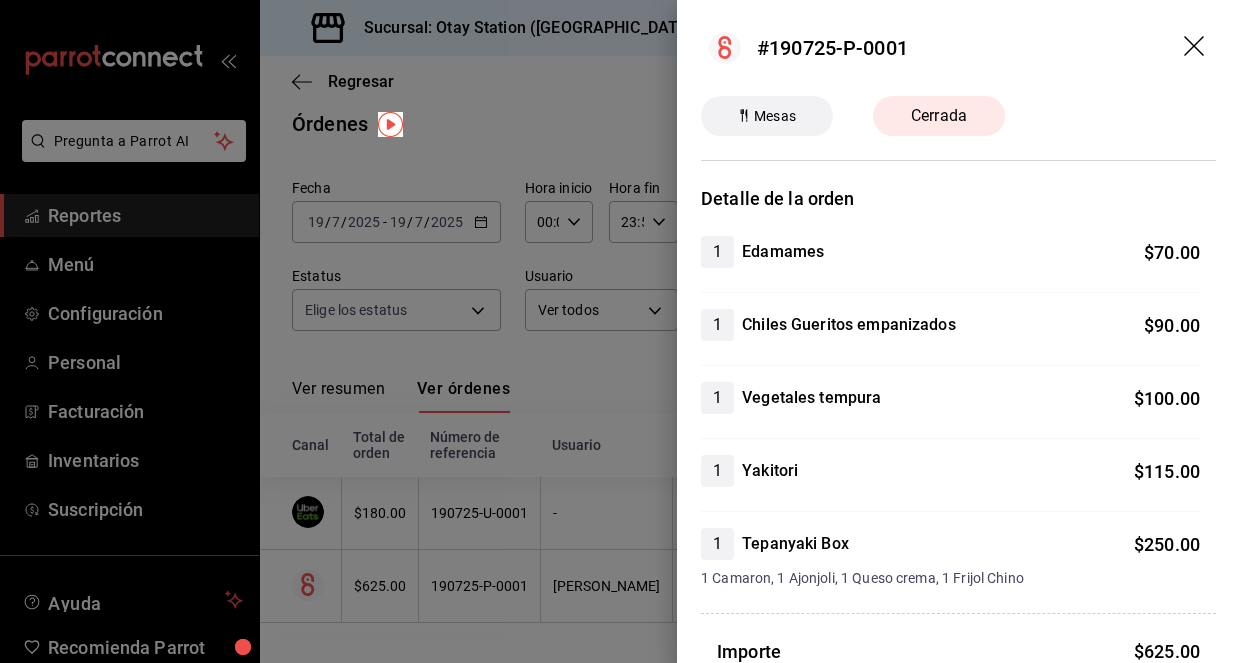 scroll, scrollTop: 0, scrollLeft: 0, axis: both 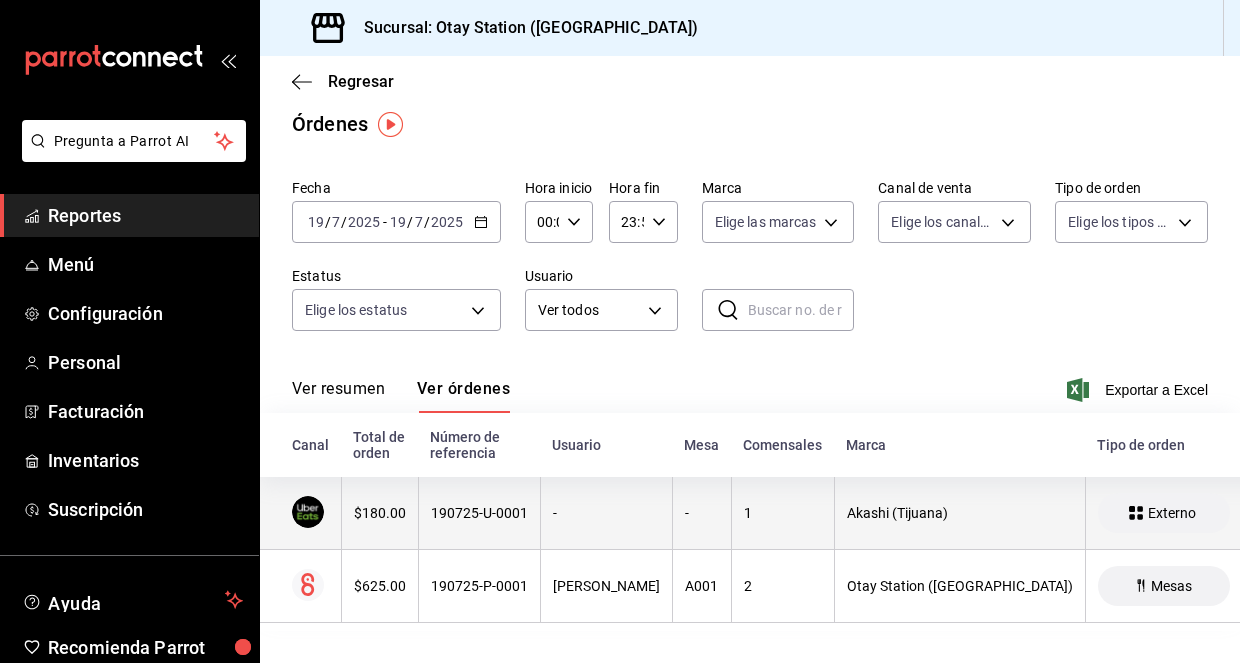 click on "$180.00" at bounding box center [380, 513] 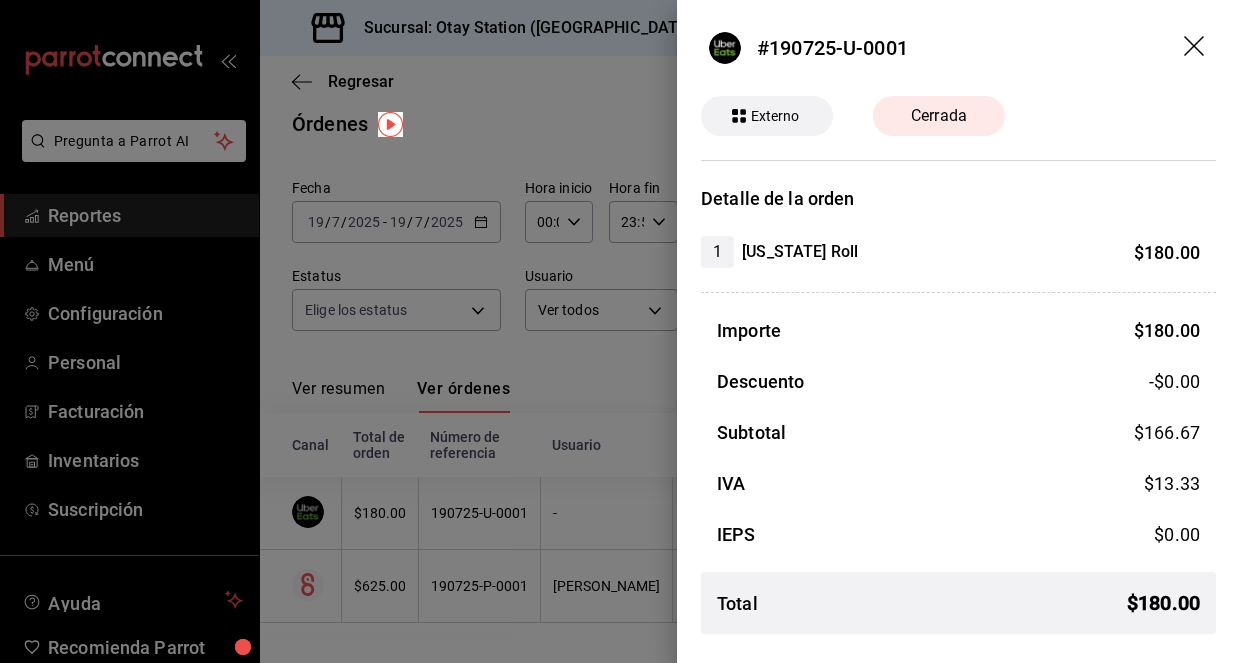 click 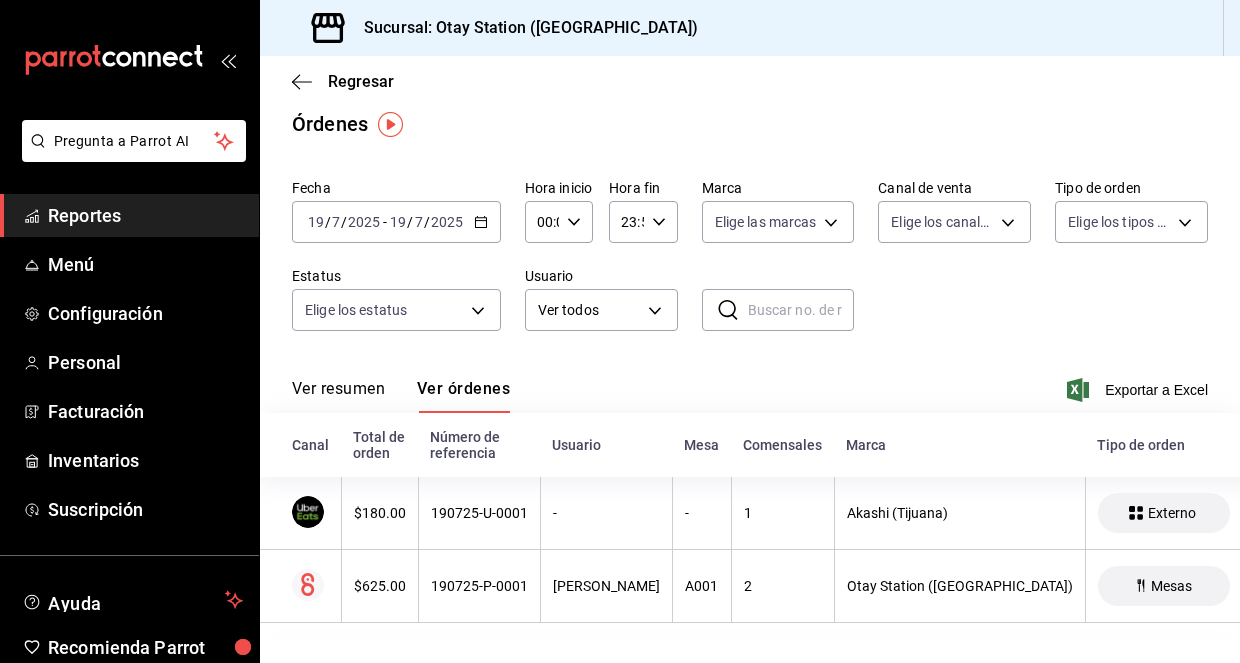 click on "[DATE] [DATE] - [DATE] [DATE]" at bounding box center (396, 222) 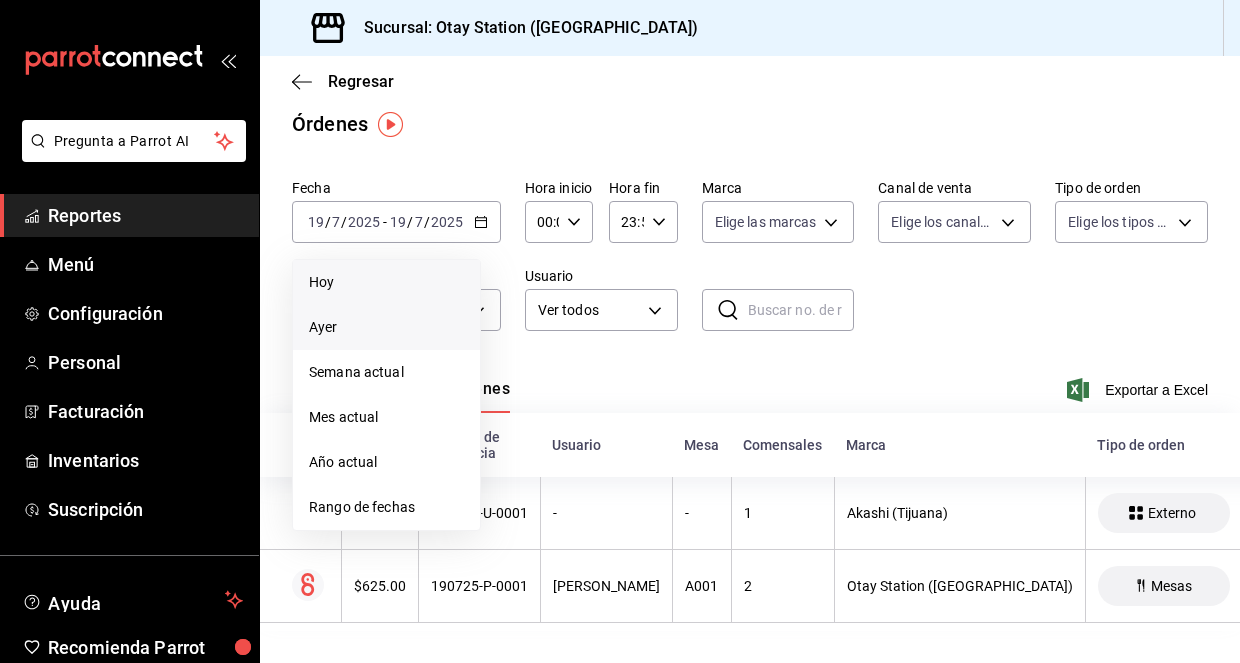 click on "Hoy" at bounding box center (386, 282) 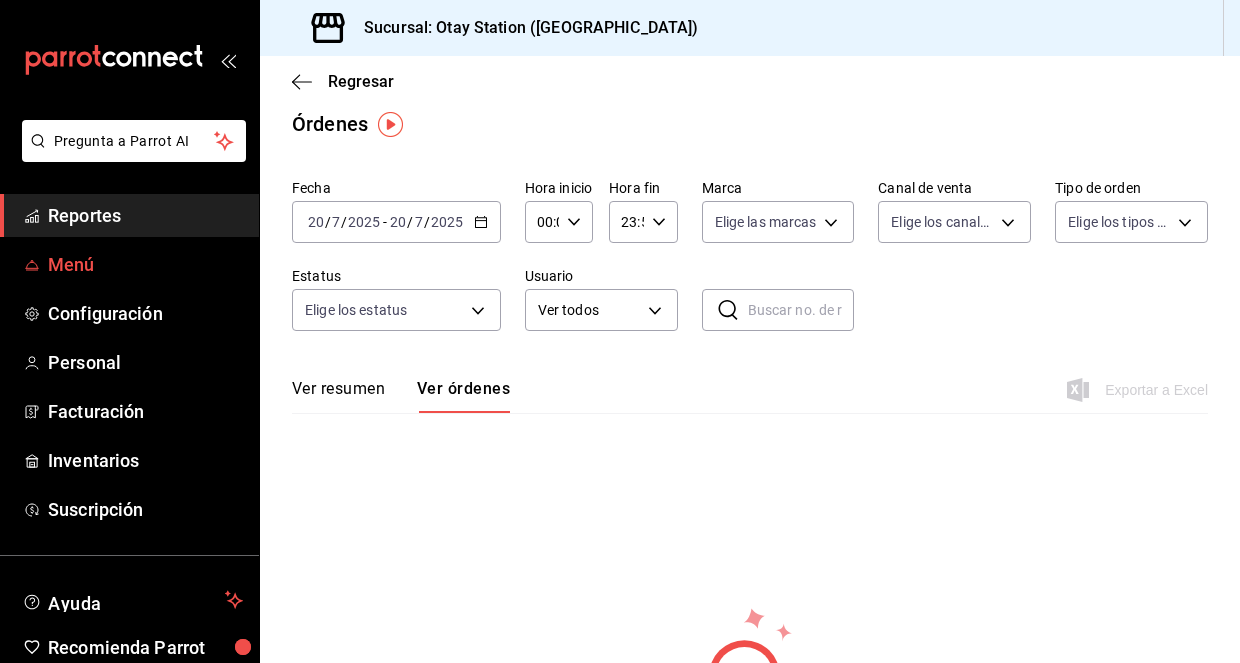 click on "Menú" at bounding box center [145, 264] 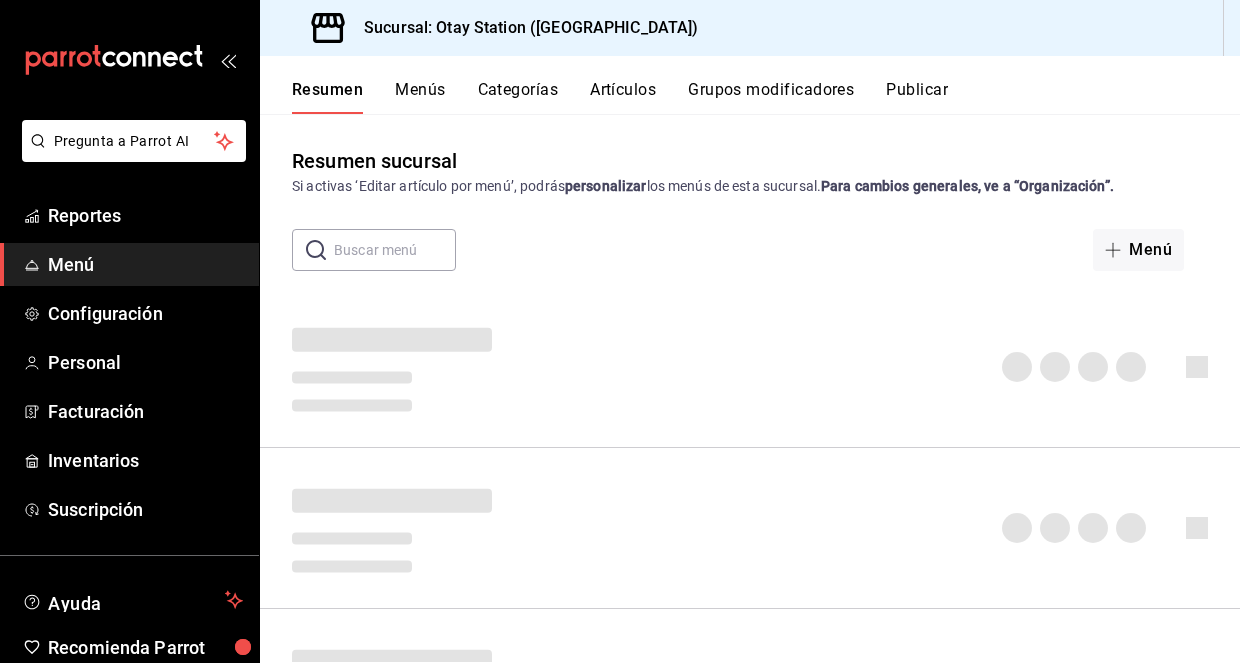 click on "Menú" at bounding box center [145, 264] 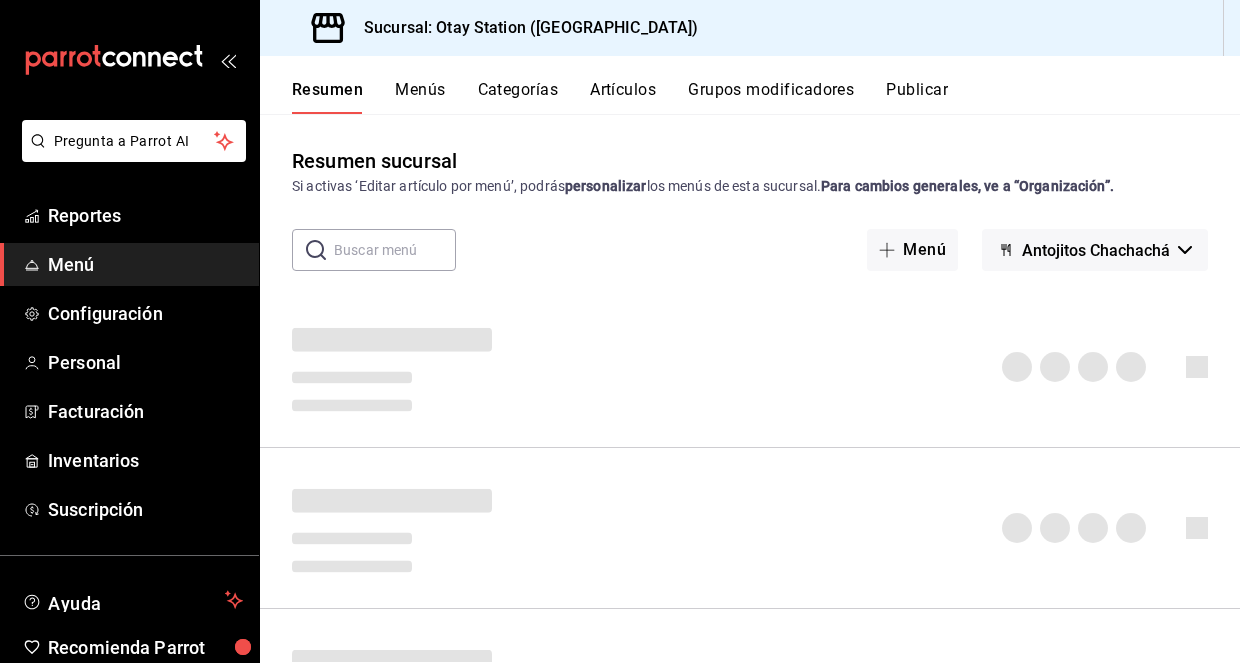 click on "Publicar" at bounding box center [917, 97] 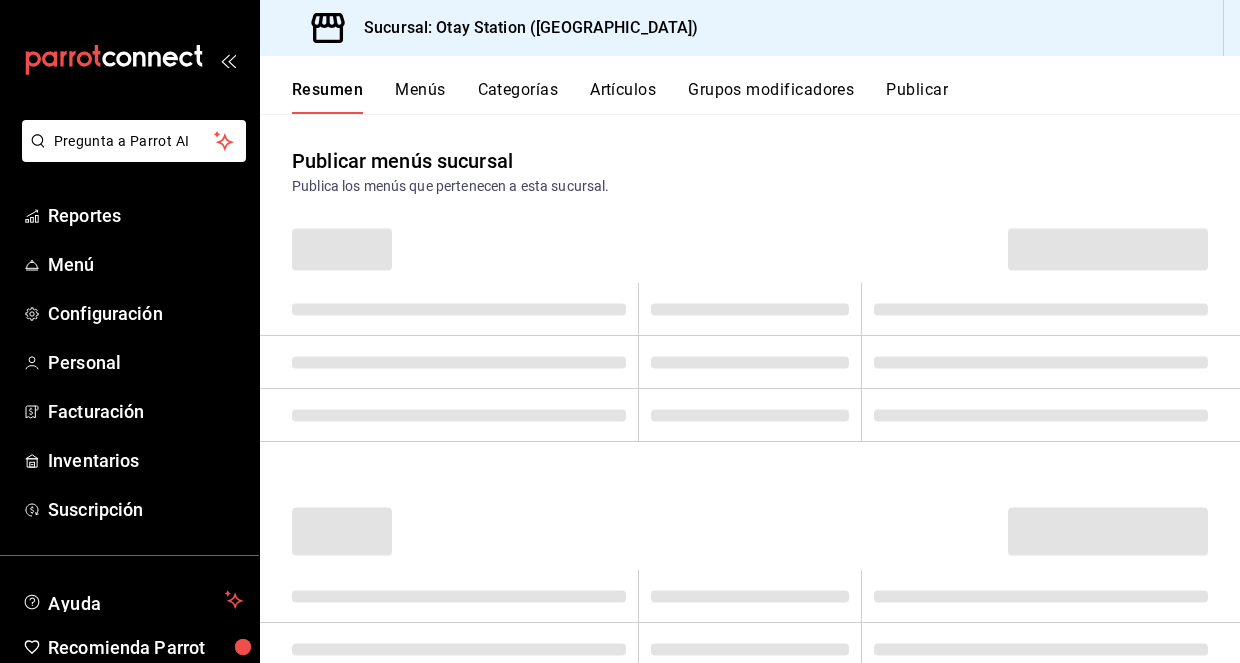 click on "Publicar" at bounding box center (917, 97) 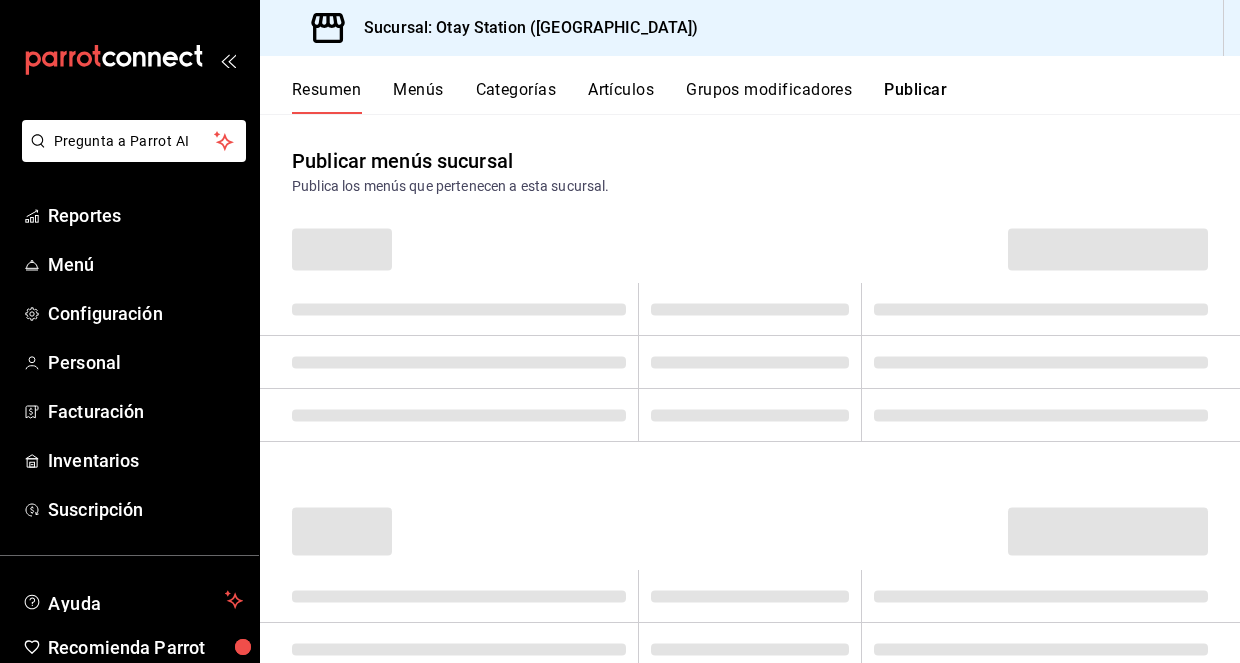 click on "Publicar" at bounding box center [915, 97] 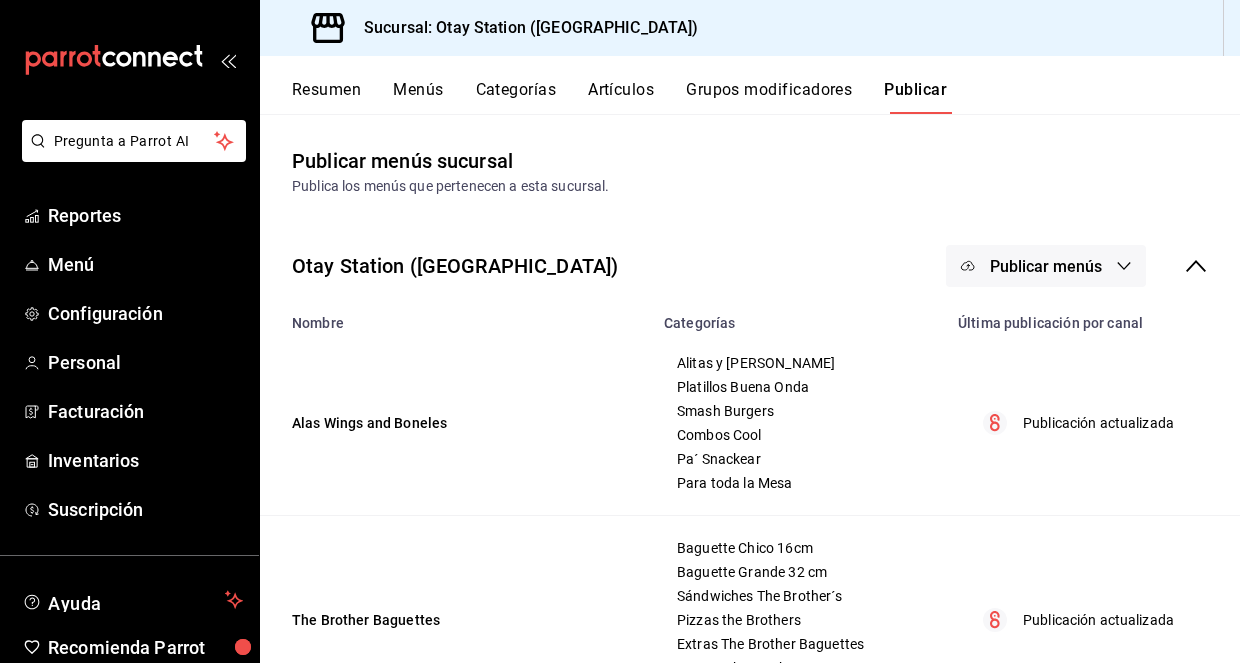 click on "Publicar" at bounding box center (915, 97) 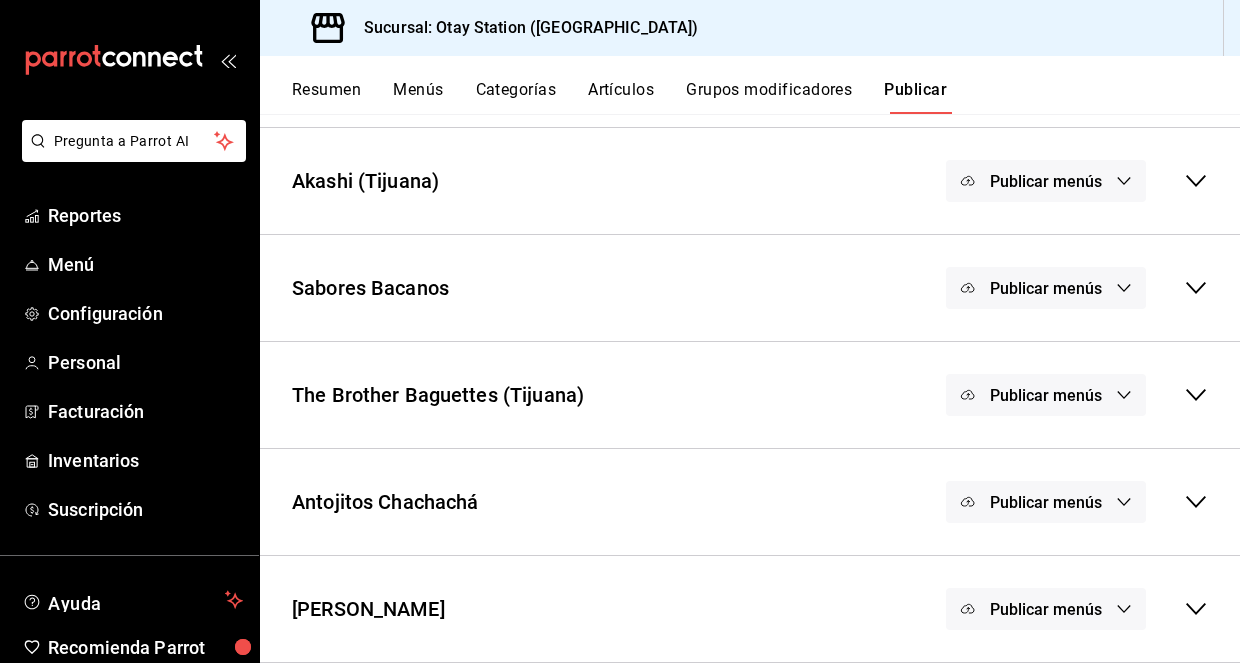 scroll, scrollTop: 727, scrollLeft: 0, axis: vertical 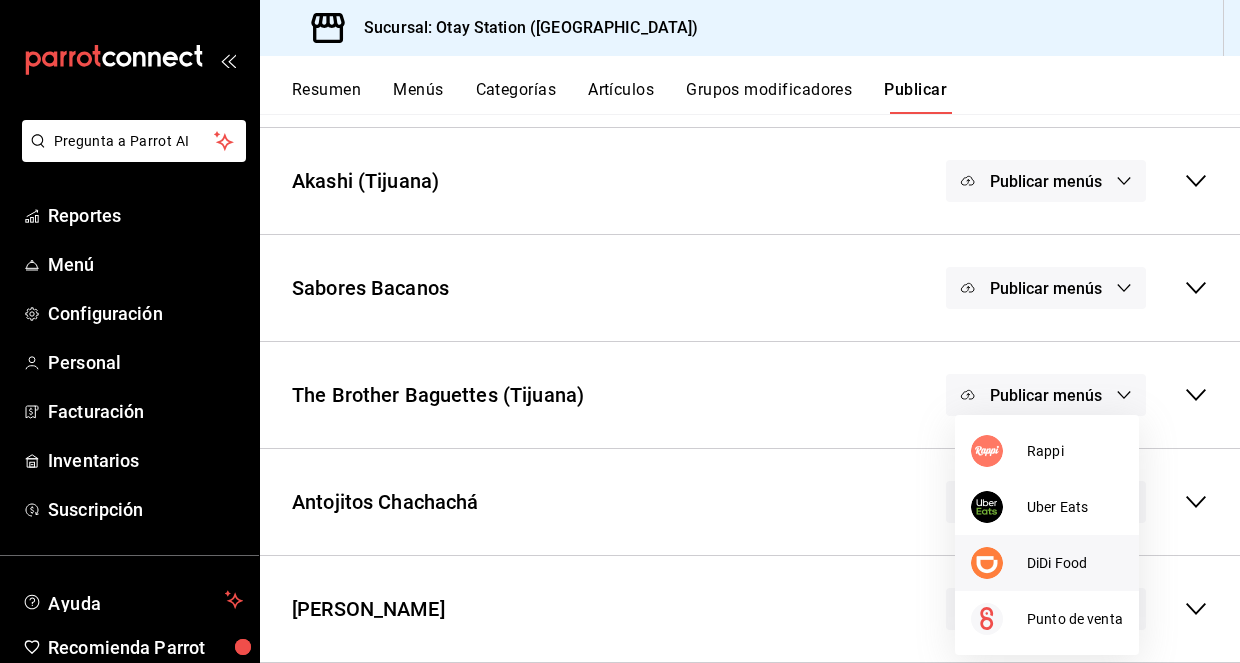 click on "DiDi Food" at bounding box center [1075, 563] 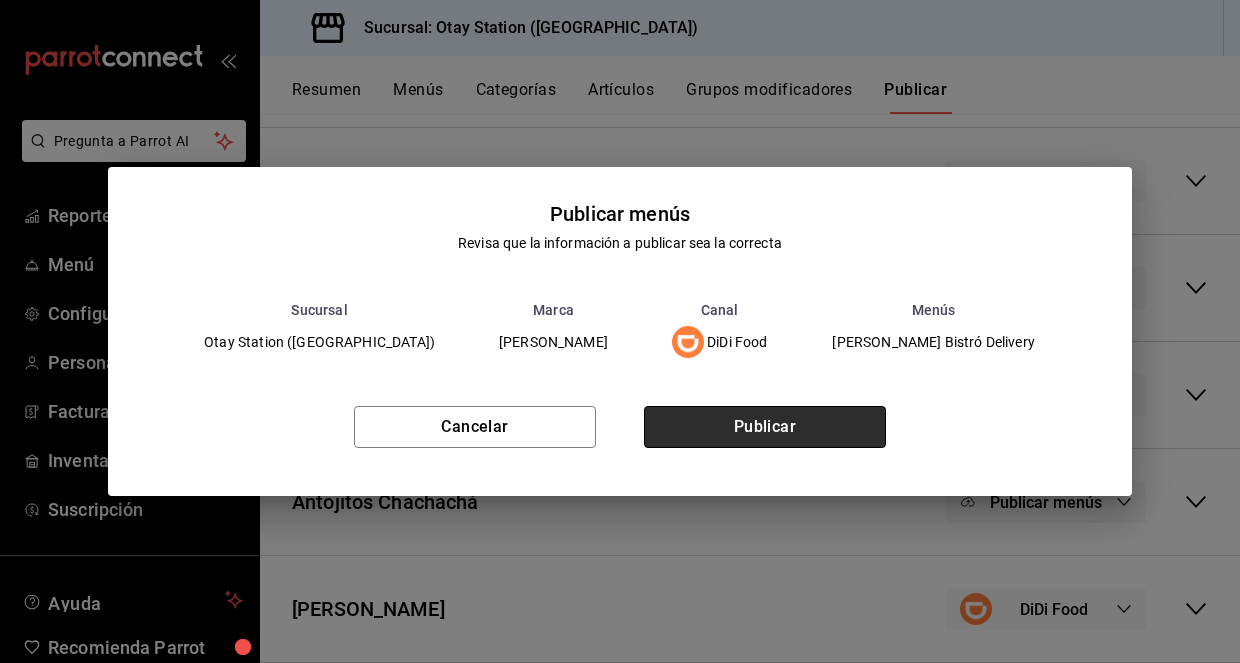 click on "Publicar" at bounding box center [765, 427] 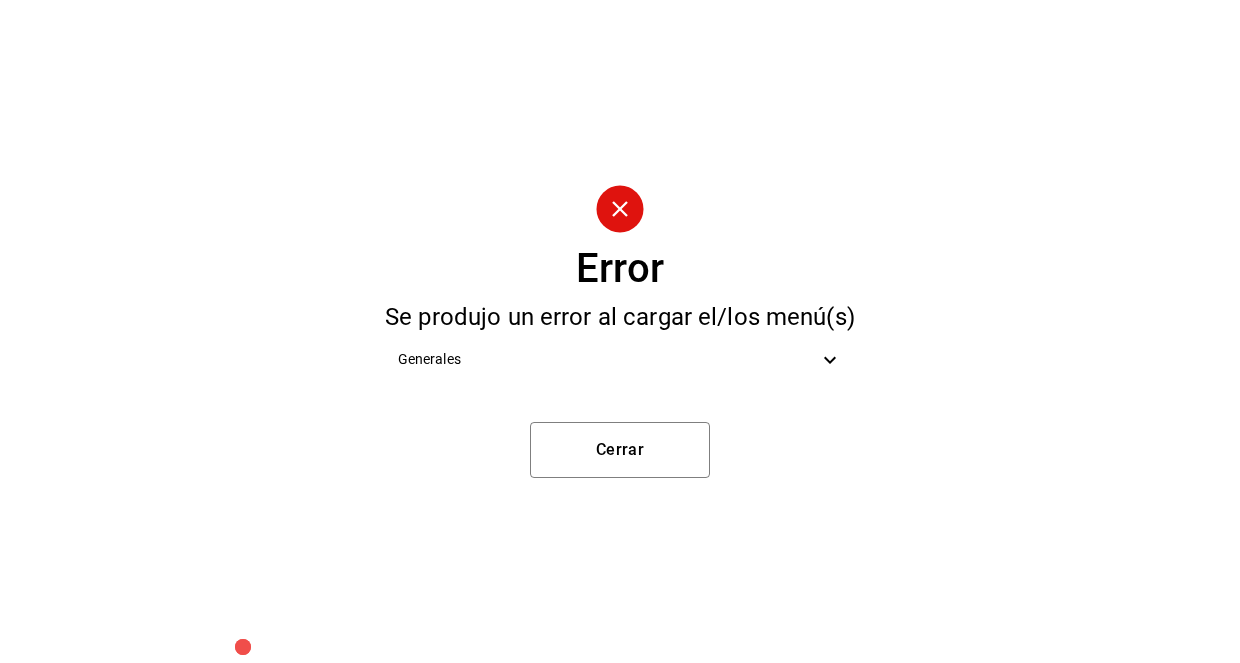click 